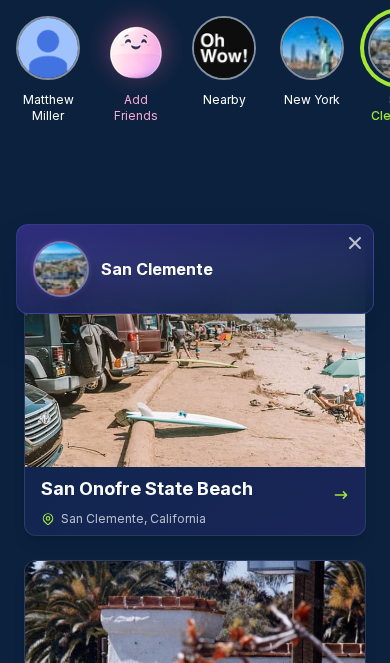 scroll, scrollTop: 126, scrollLeft: 0, axis: vertical 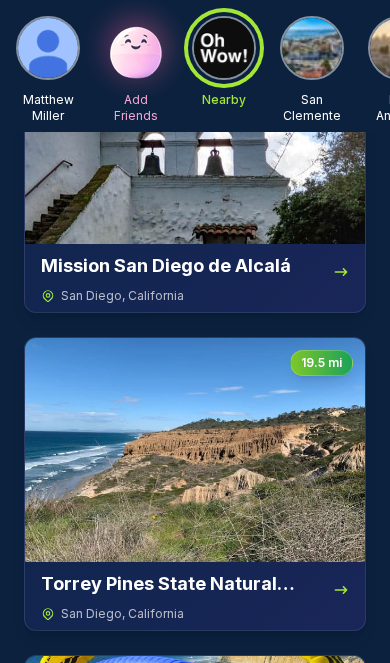 click at bounding box center (312, 48) 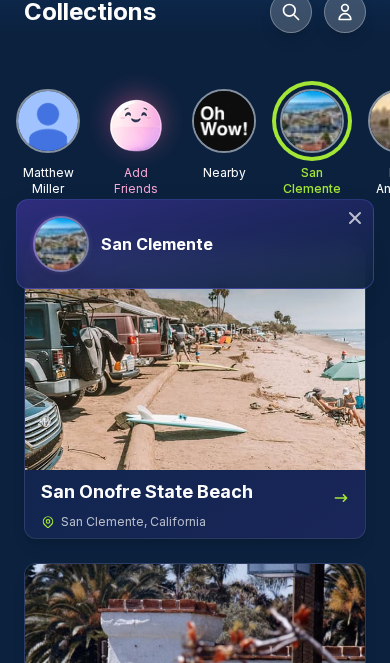 scroll, scrollTop: 0, scrollLeft: 0, axis: both 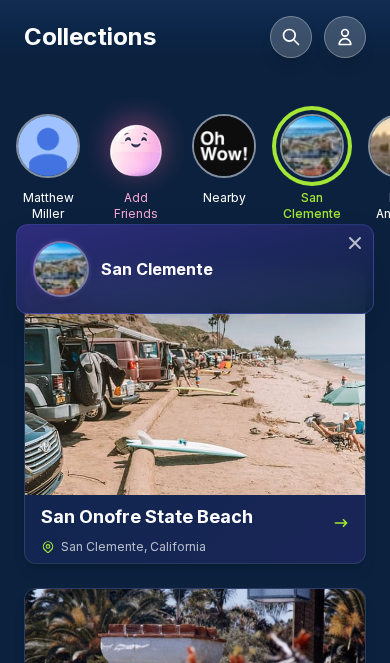 click at bounding box center (224, 146) 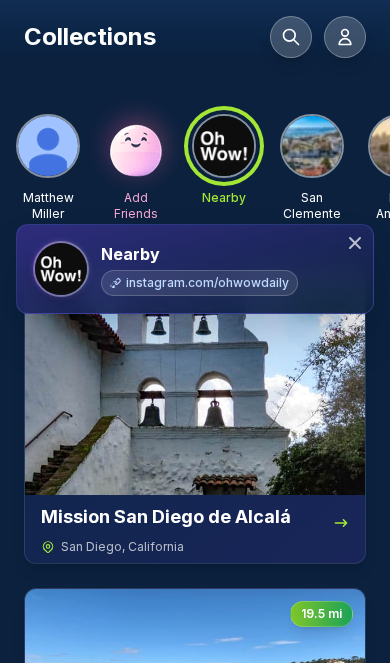 click at bounding box center (312, 146) 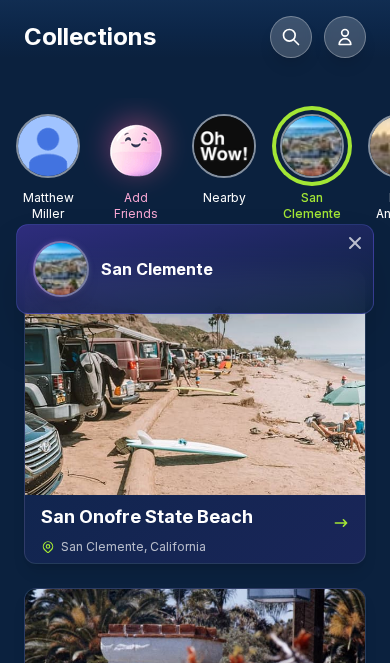 click at bounding box center [224, 146] 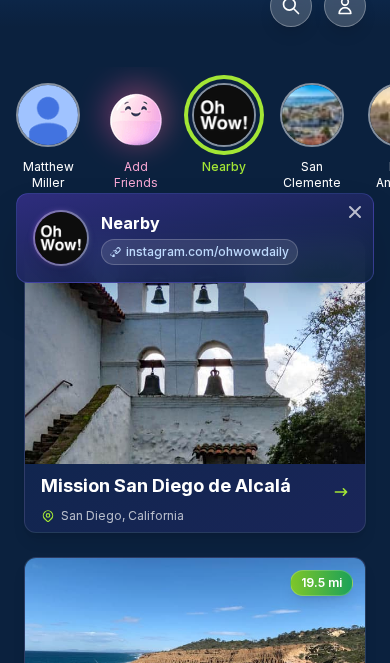 scroll, scrollTop: 32, scrollLeft: 0, axis: vertical 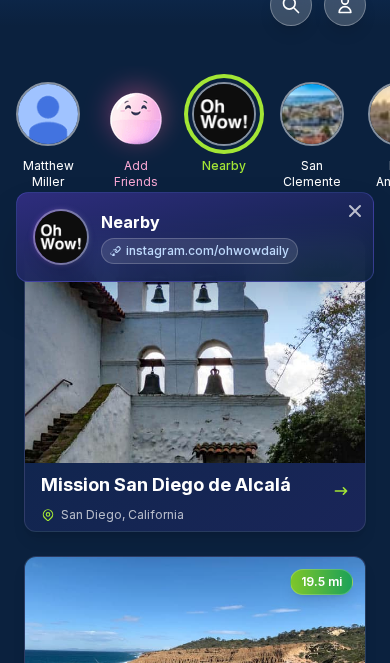 click at bounding box center [312, 114] 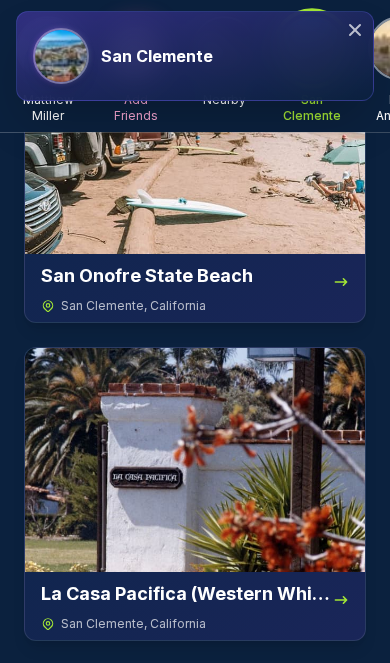 scroll, scrollTop: 0, scrollLeft: 0, axis: both 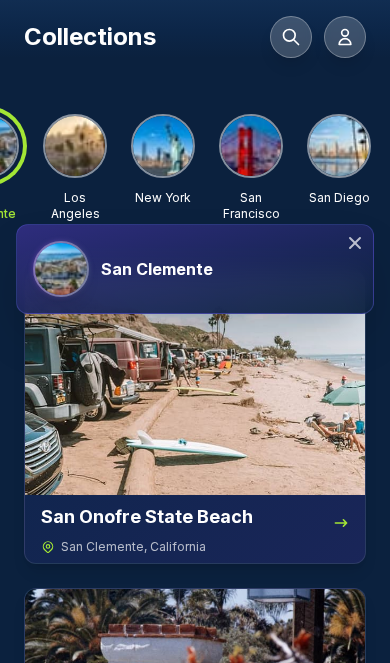 click at bounding box center (251, 146) 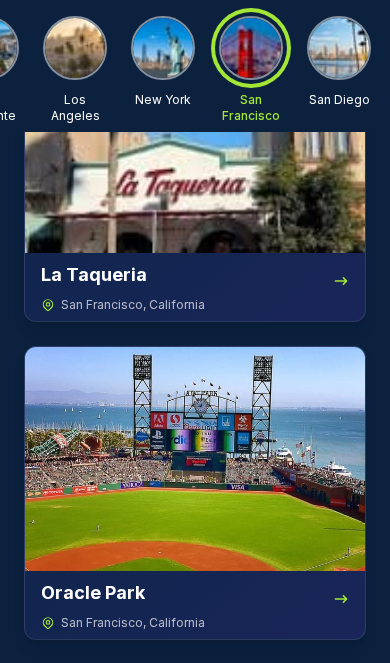 scroll, scrollTop: 0, scrollLeft: 0, axis: both 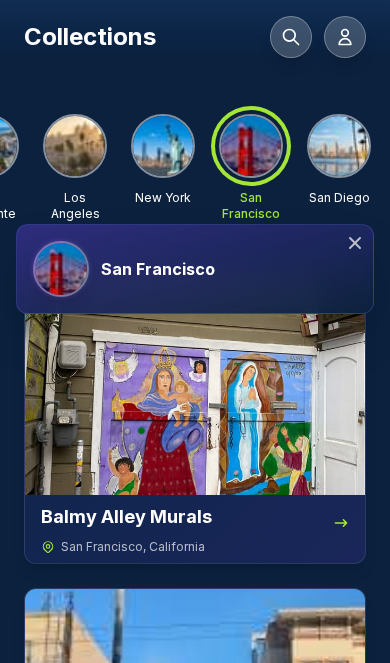 click at bounding box center [339, 146] 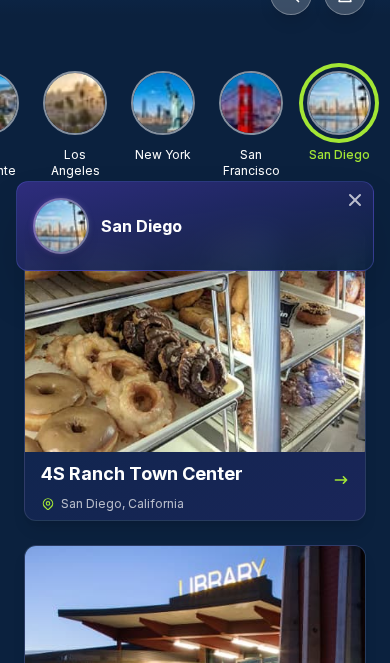 scroll, scrollTop: 0, scrollLeft: 0, axis: both 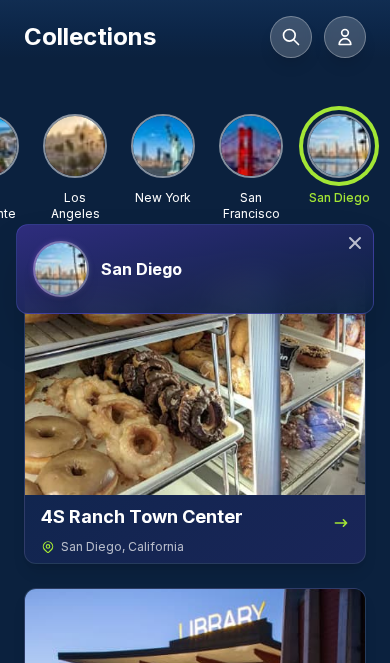 click on "San Diego" at bounding box center [195, 269] 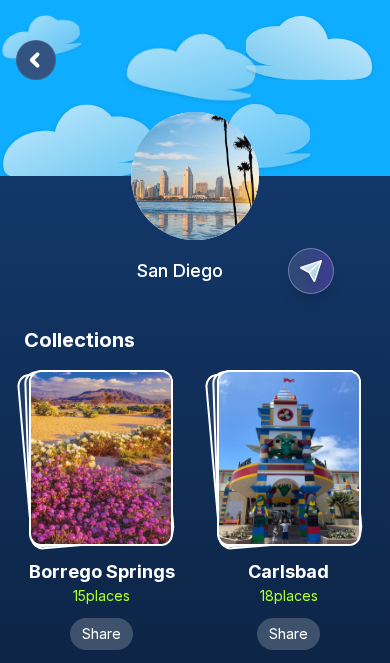 click 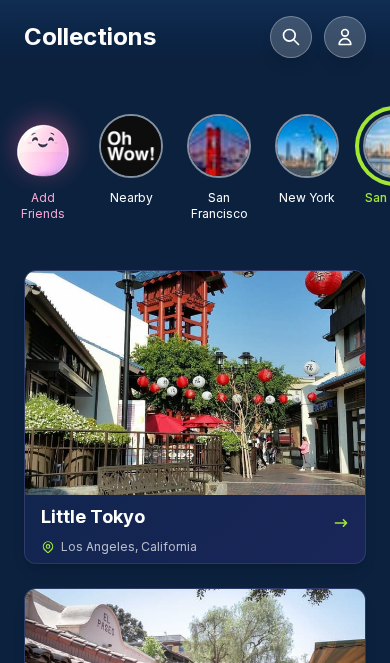 scroll, scrollTop: 0, scrollLeft: 92, axis: horizontal 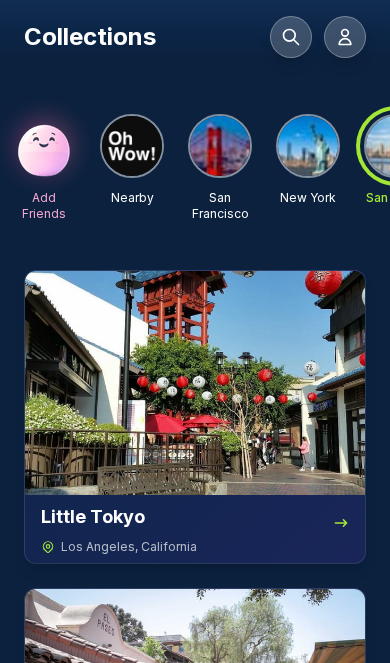 click at bounding box center [220, 146] 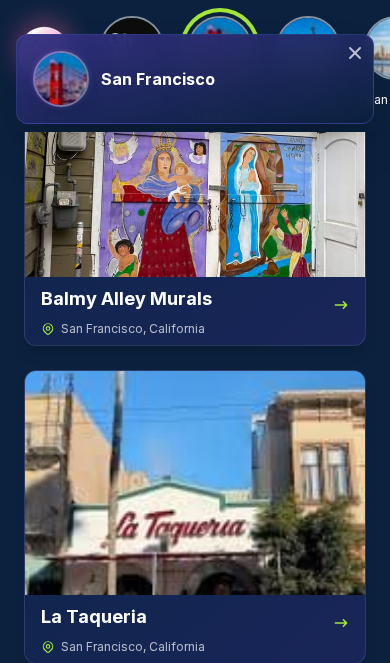 scroll, scrollTop: 0, scrollLeft: 0, axis: both 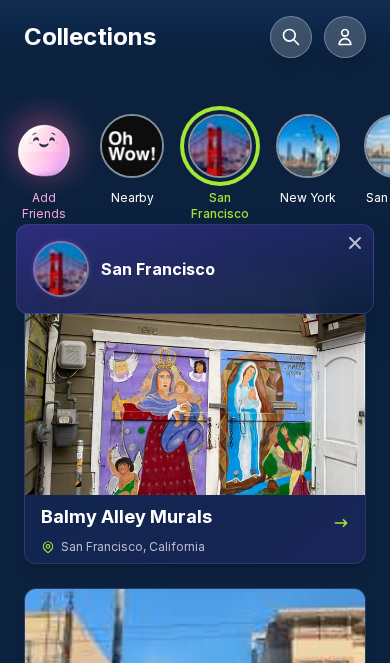 click at bounding box center [308, 146] 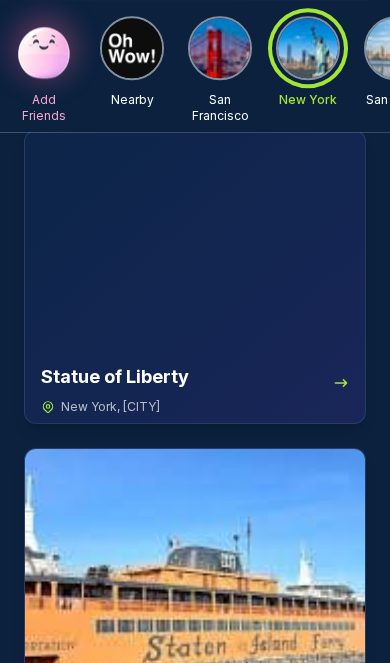 scroll, scrollTop: 748, scrollLeft: 0, axis: vertical 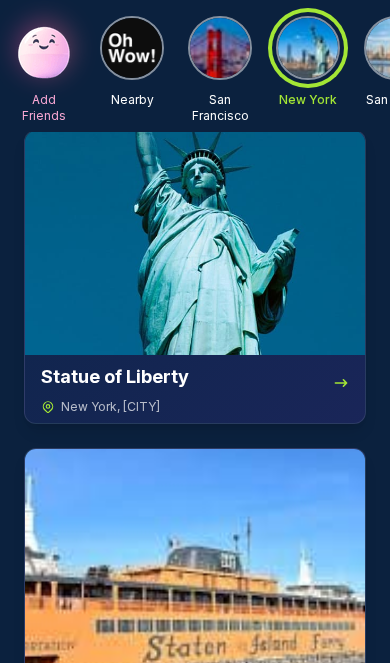 click at bounding box center (308, 48) 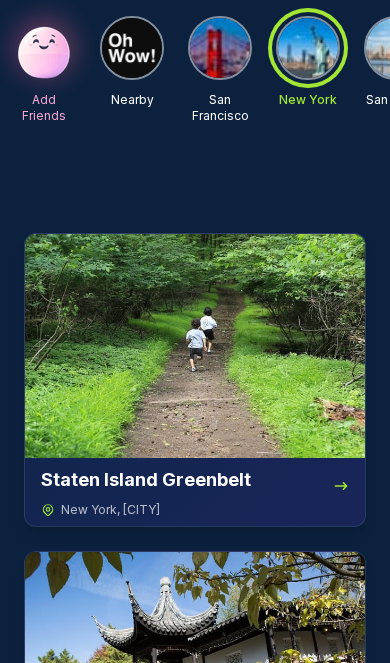 scroll, scrollTop: 0, scrollLeft: 0, axis: both 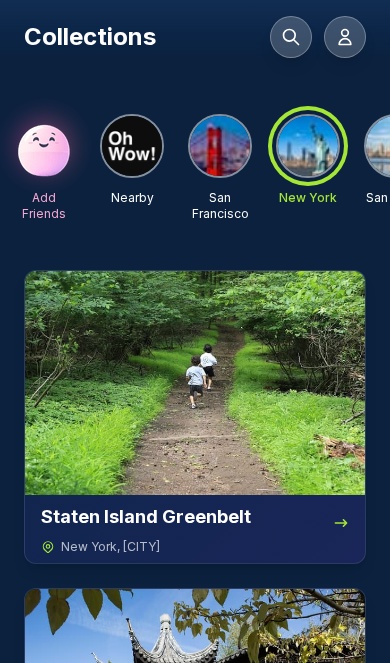 click at bounding box center (308, 146) 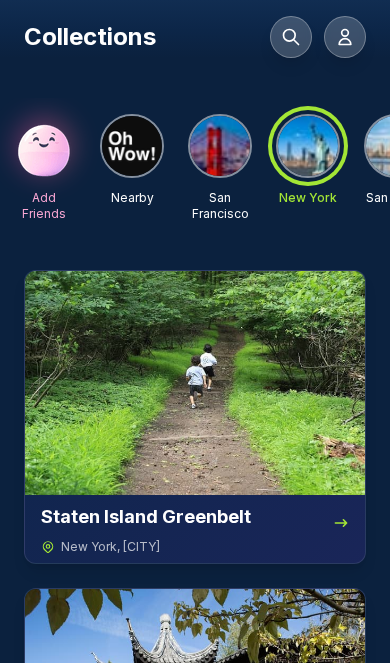 click at bounding box center (220, 146) 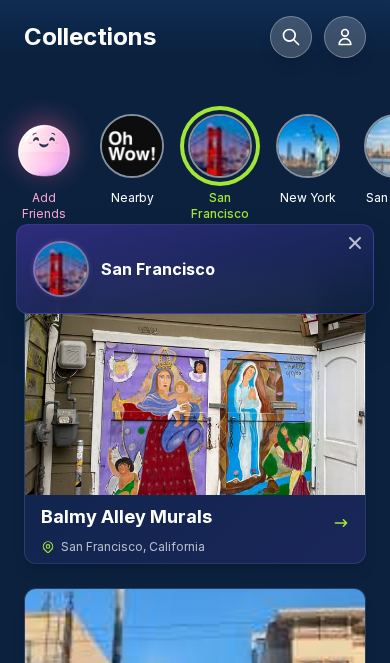 click at bounding box center [308, 146] 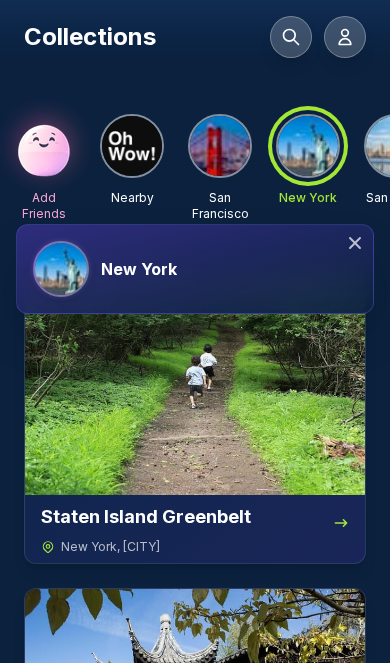 click on "New York" at bounding box center (139, 269) 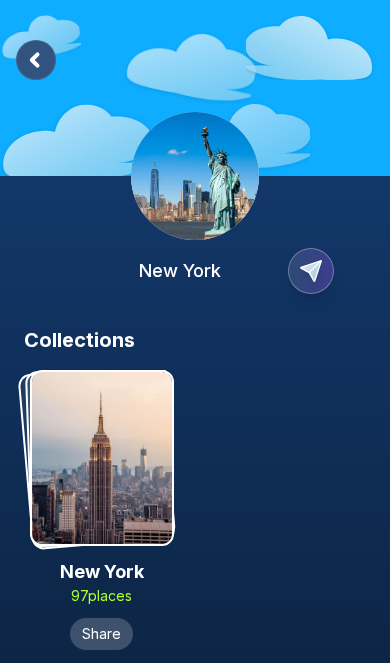 click 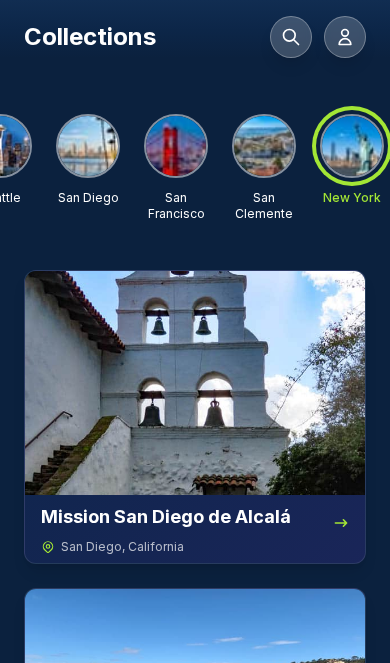 scroll, scrollTop: 0, scrollLeft: 310, axis: horizontal 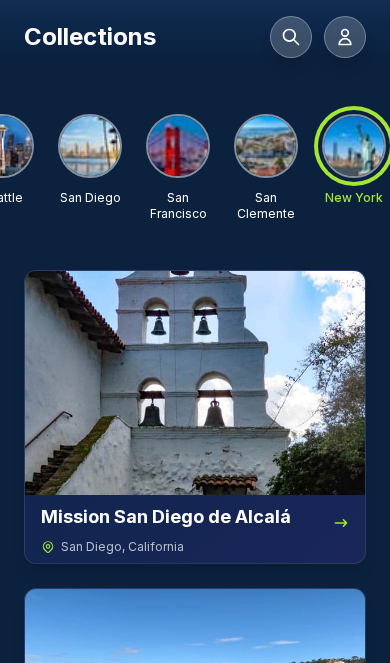 click at bounding box center [90, 146] 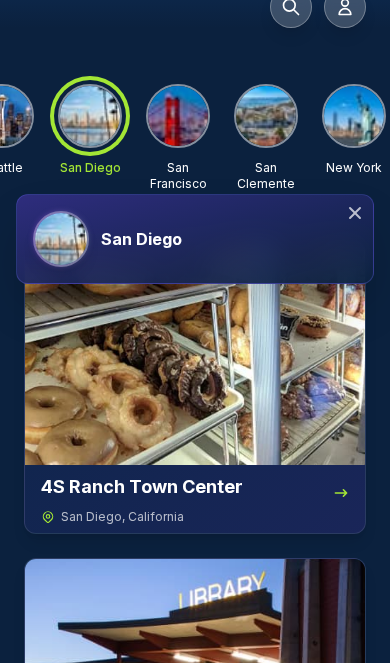scroll, scrollTop: 0, scrollLeft: 0, axis: both 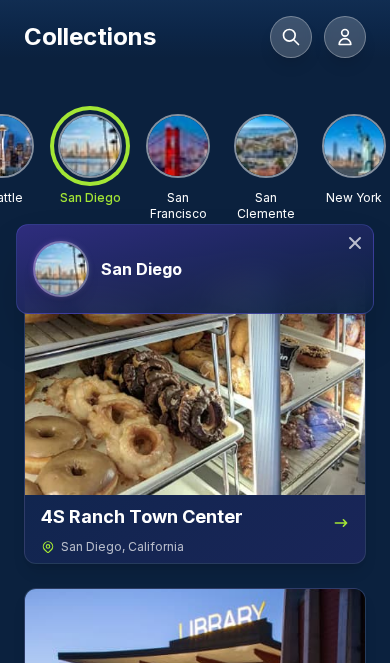 click on "San Diego" at bounding box center (141, 269) 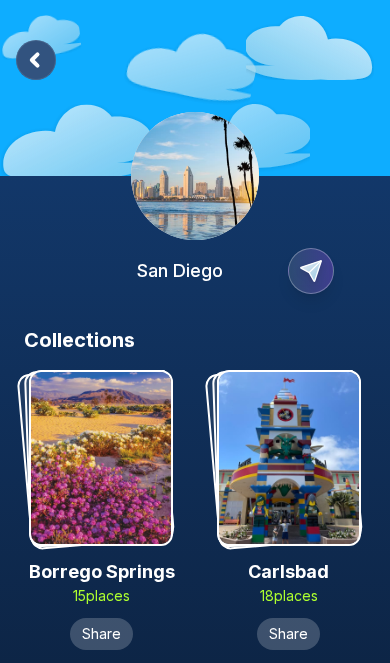 scroll, scrollTop: -6, scrollLeft: 0, axis: vertical 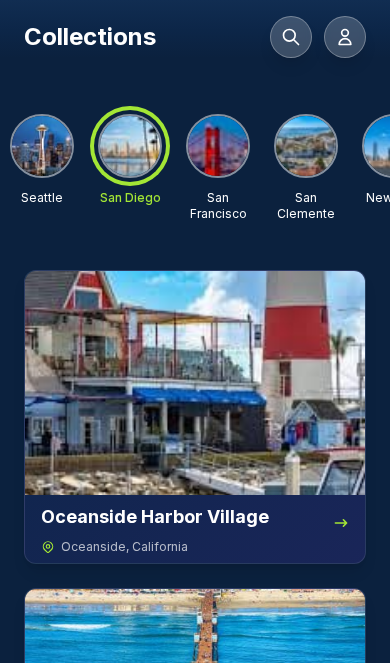 click at bounding box center (218, 146) 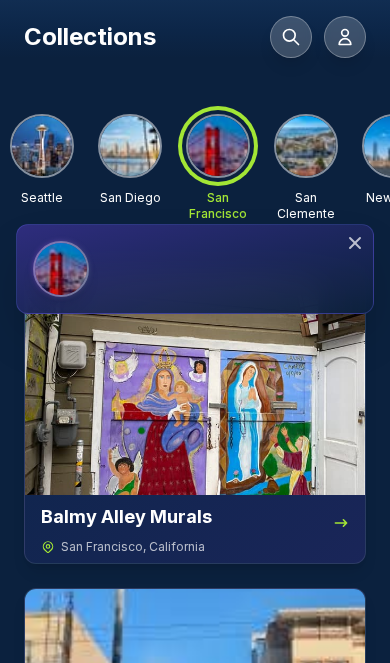 click at bounding box center (130, 146) 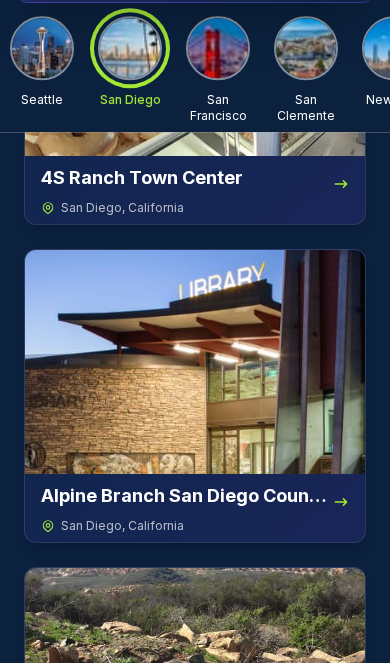 scroll, scrollTop: 0, scrollLeft: 0, axis: both 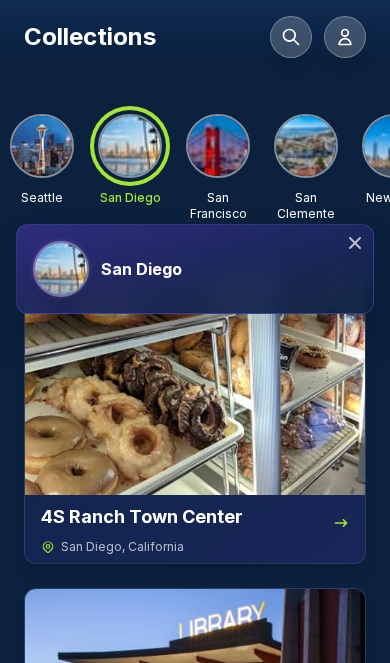 click on "San Diego" at bounding box center [195, 269] 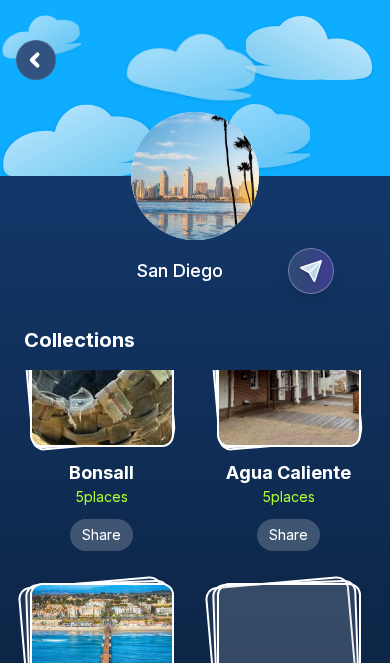 scroll, scrollTop: 1695, scrollLeft: 0, axis: vertical 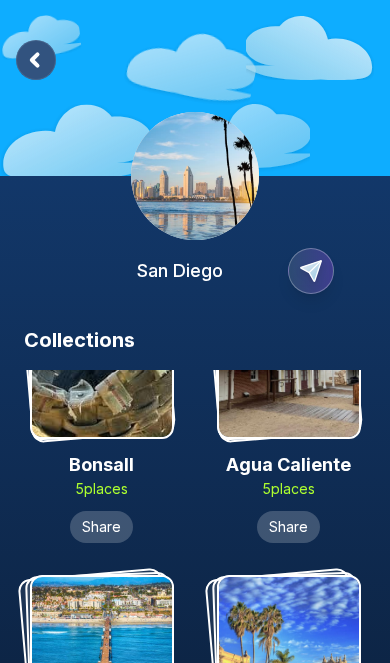 click 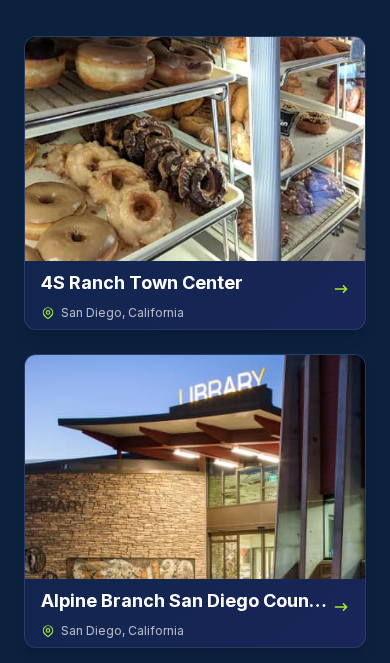 scroll, scrollTop: 0, scrollLeft: 0, axis: both 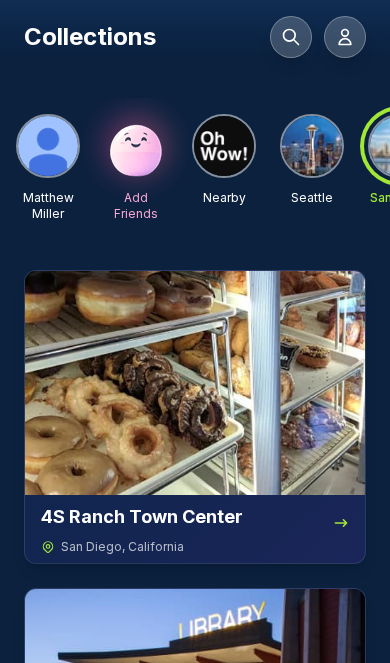 click at bounding box center [224, 146] 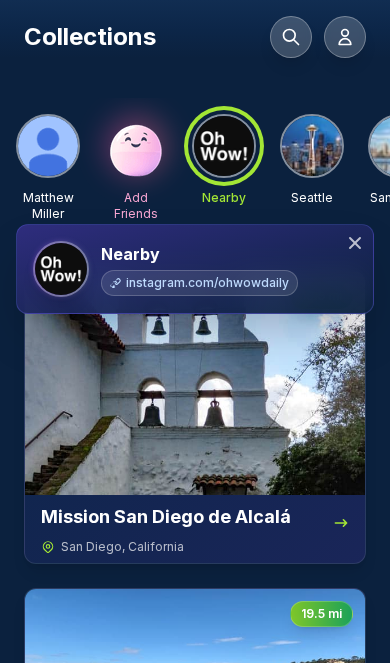click 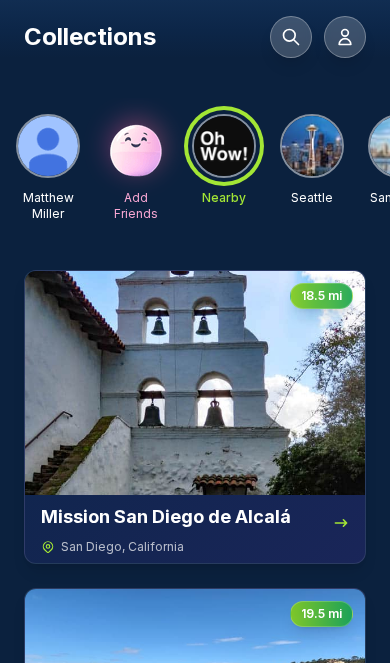 click at bounding box center (312, 146) 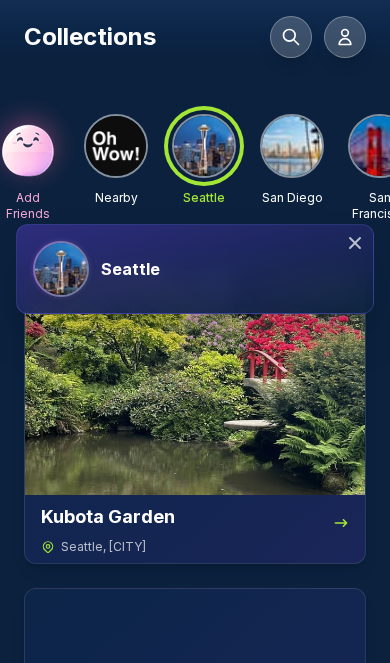 scroll, scrollTop: 0, scrollLeft: 120, axis: horizontal 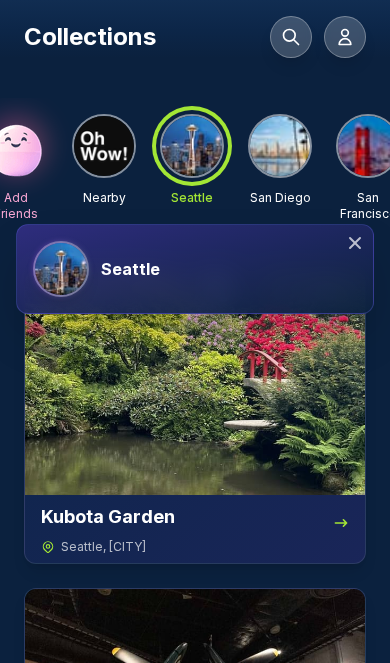 click at bounding box center [280, 146] 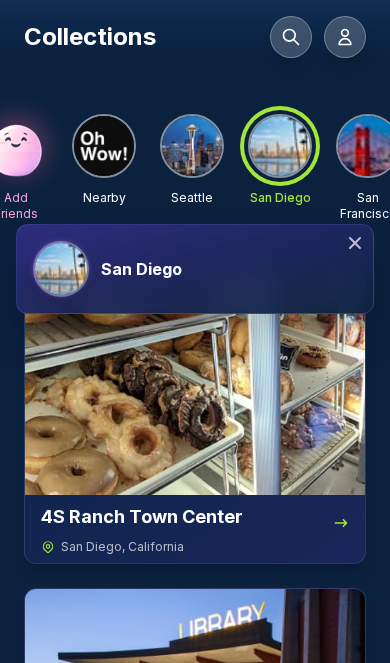 click at bounding box center (368, 146) 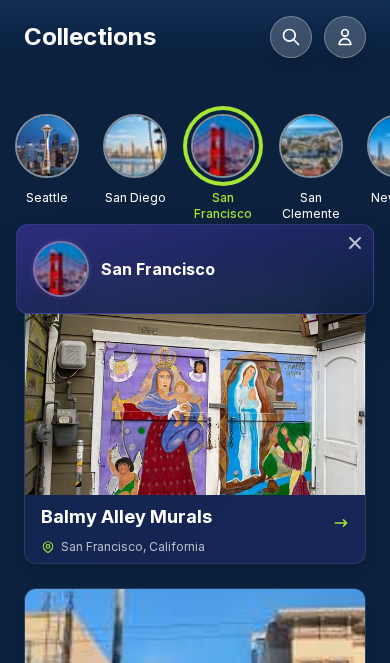 scroll, scrollTop: 0, scrollLeft: 270, axis: horizontal 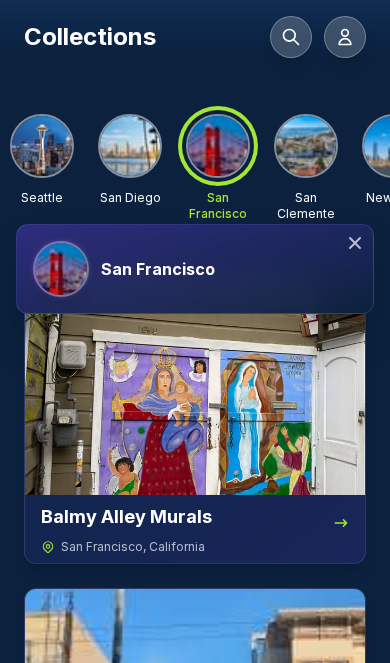 click at bounding box center (306, 146) 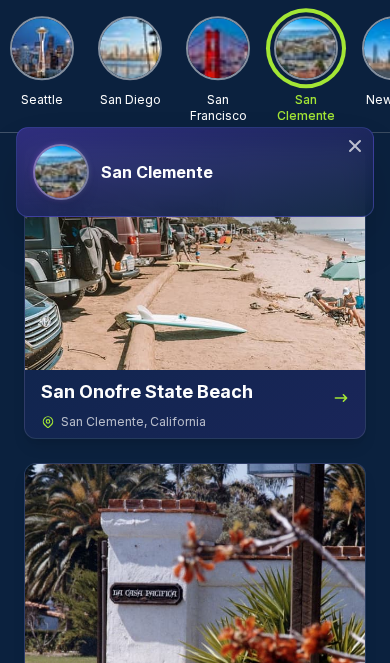 scroll, scrollTop: 97, scrollLeft: 0, axis: vertical 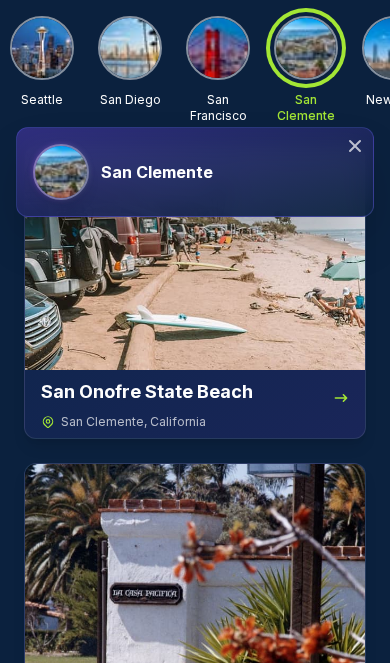 click at bounding box center [130, 48] 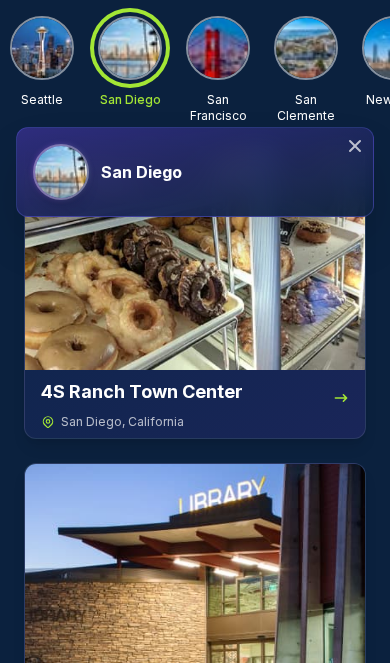 click on "San Diego" at bounding box center (229, 172) 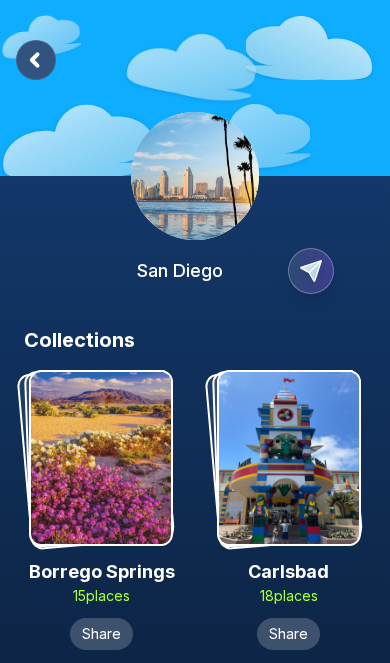 scroll, scrollTop: 33, scrollLeft: 0, axis: vertical 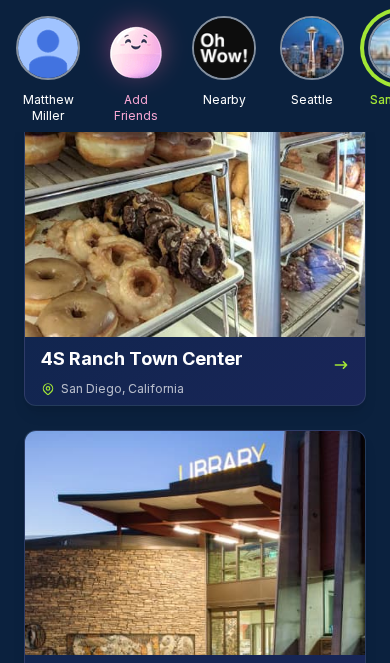 click at bounding box center [312, 48] 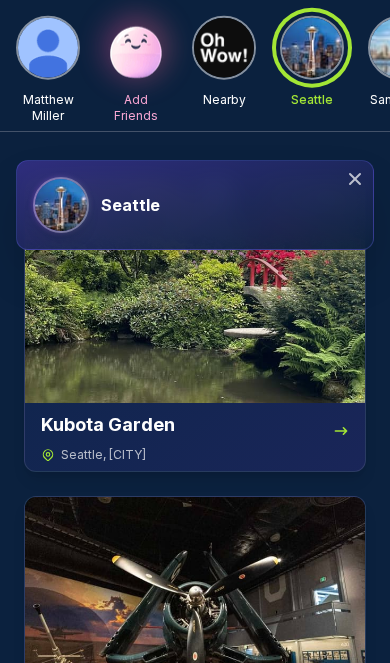 scroll, scrollTop: 0, scrollLeft: 0, axis: both 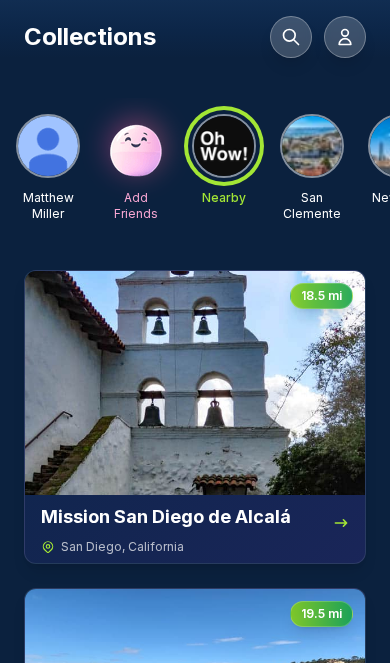 click at bounding box center (136, 146) 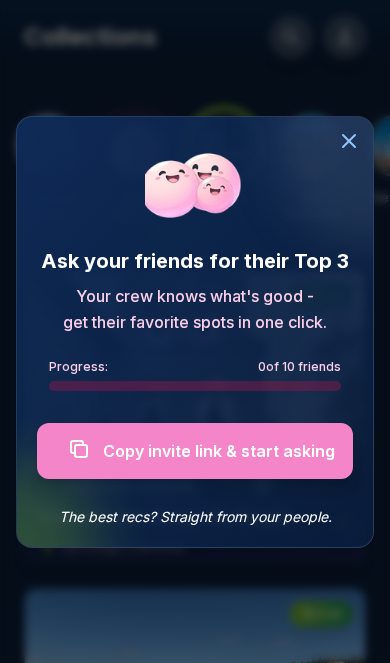 click at bounding box center (195, 451) 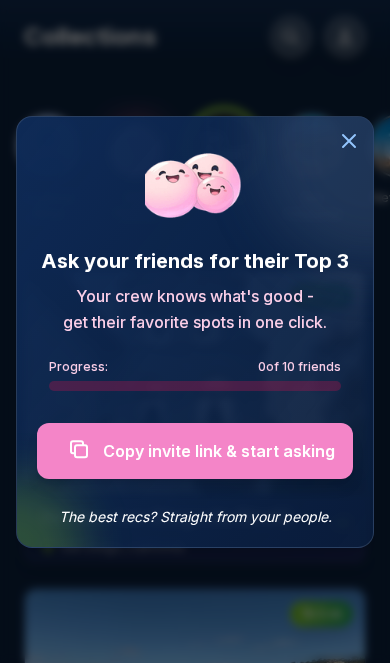 click 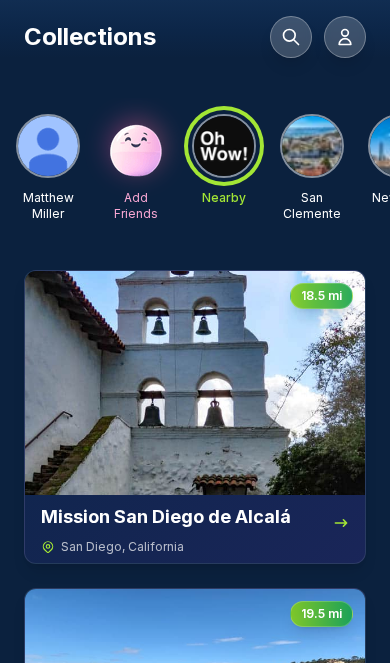 click 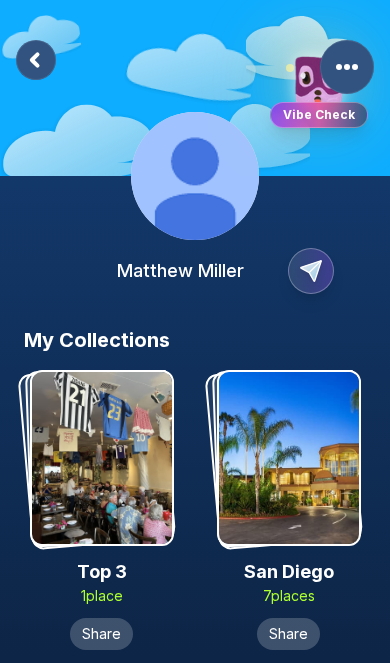 click 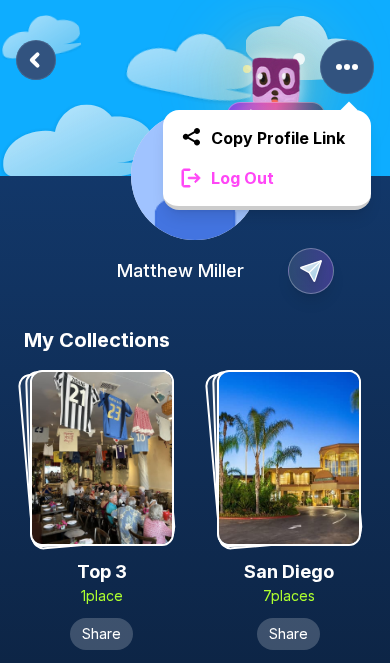 click on "Log Out" at bounding box center [267, 178] 